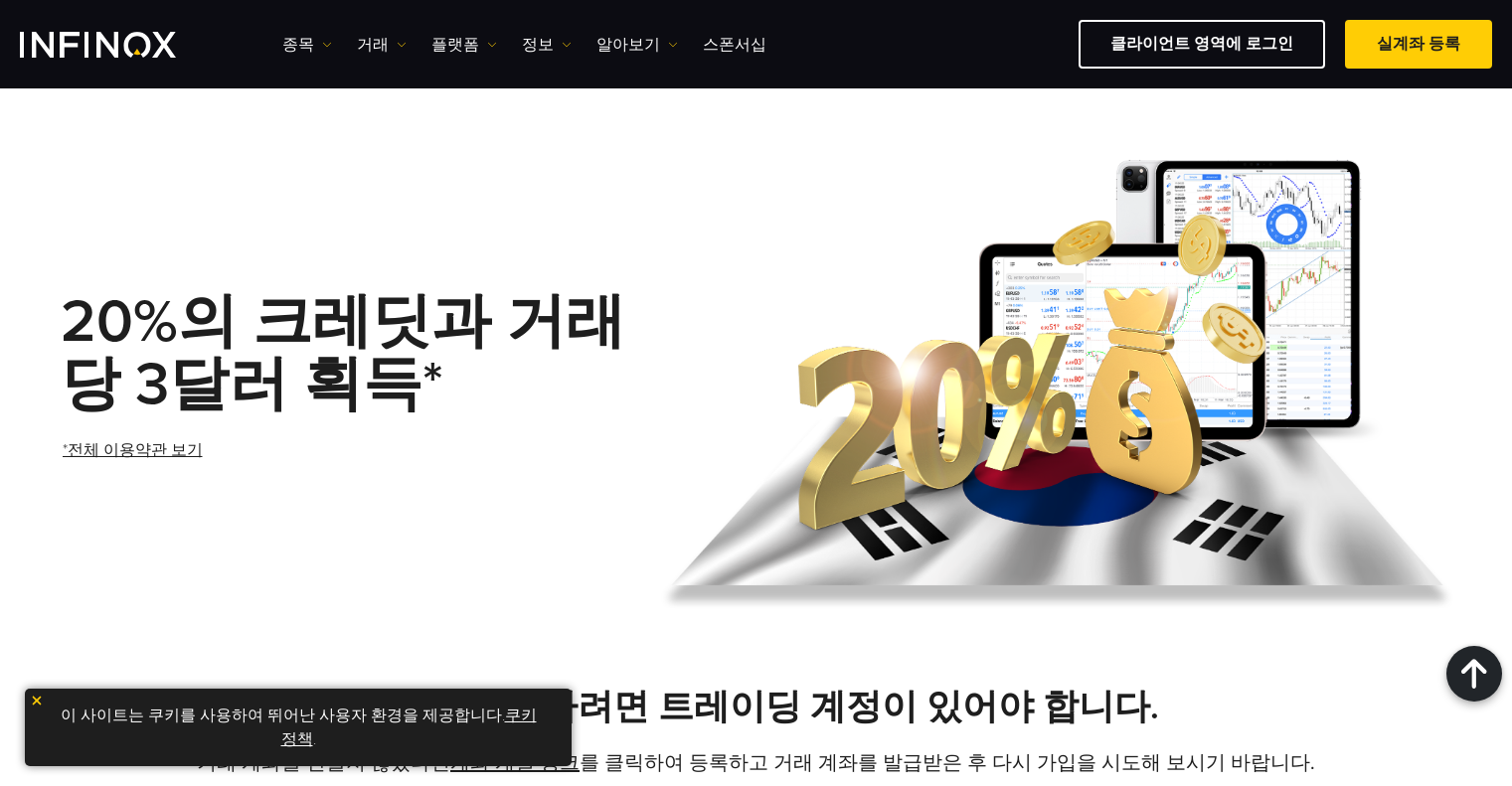 scroll, scrollTop: 994, scrollLeft: 0, axis: vertical 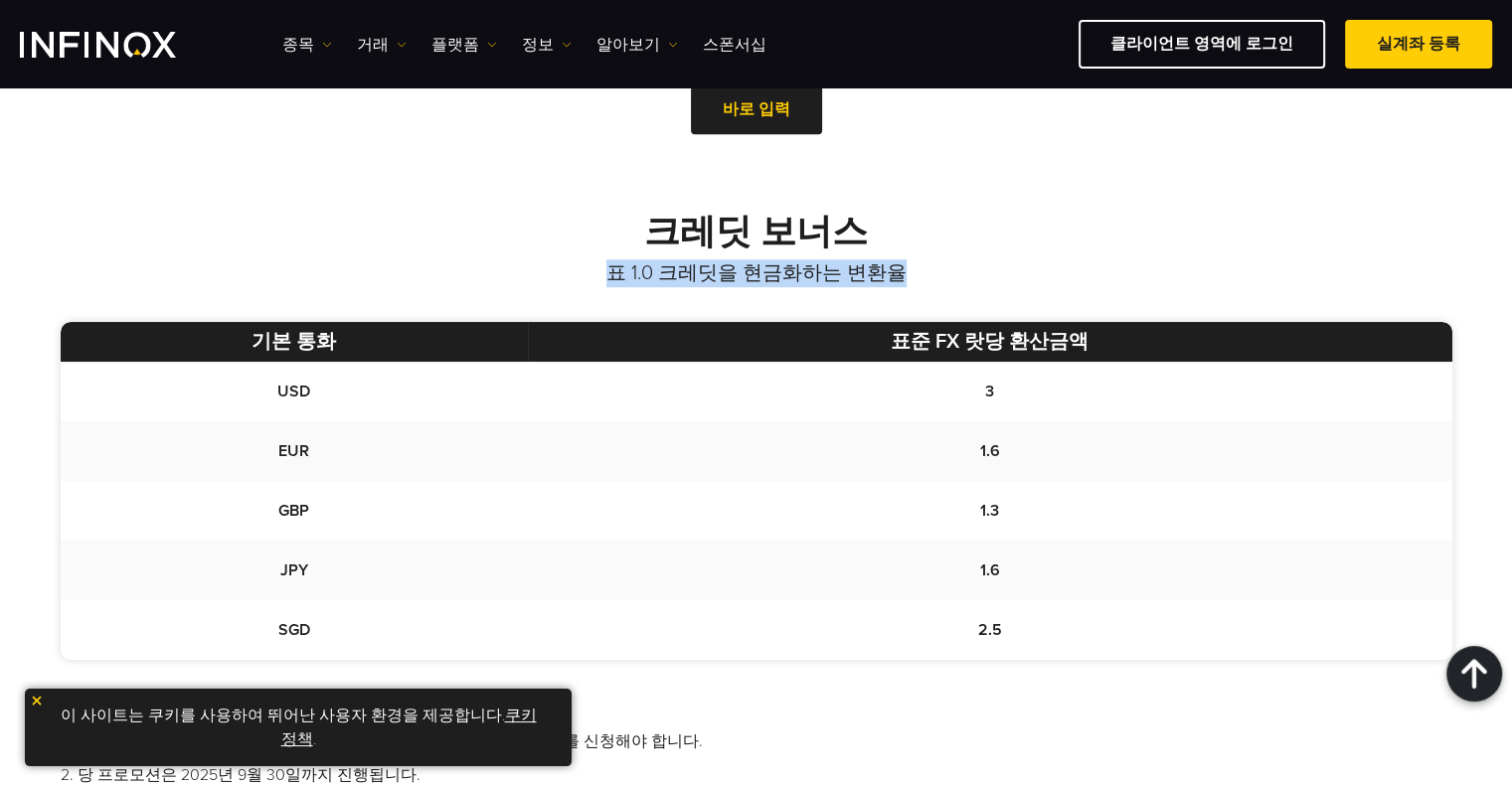 drag, startPoint x: 604, startPoint y: 258, endPoint x: 1017, endPoint y: 277, distance: 413.43682 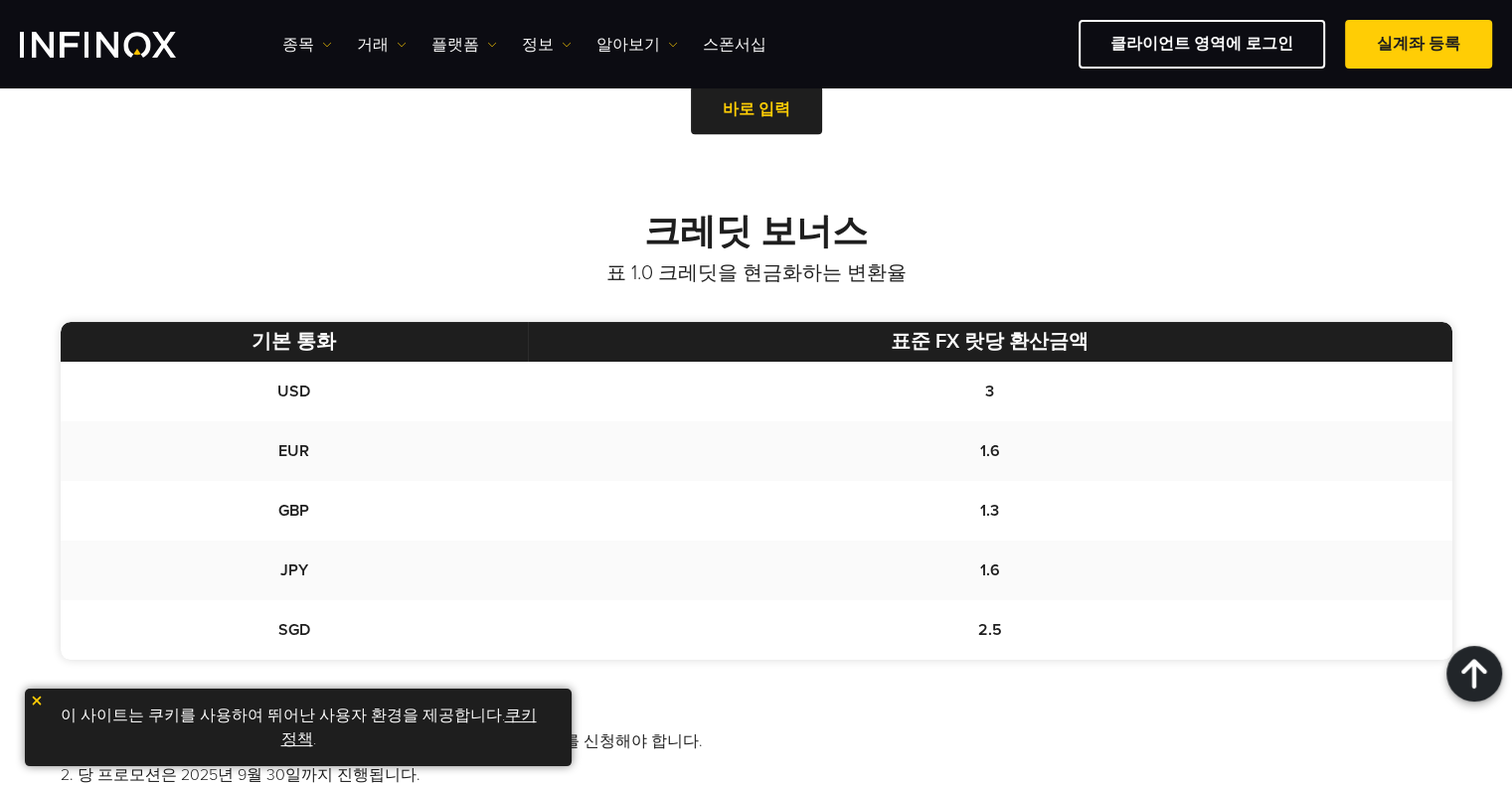scroll, scrollTop: 0, scrollLeft: 0, axis: both 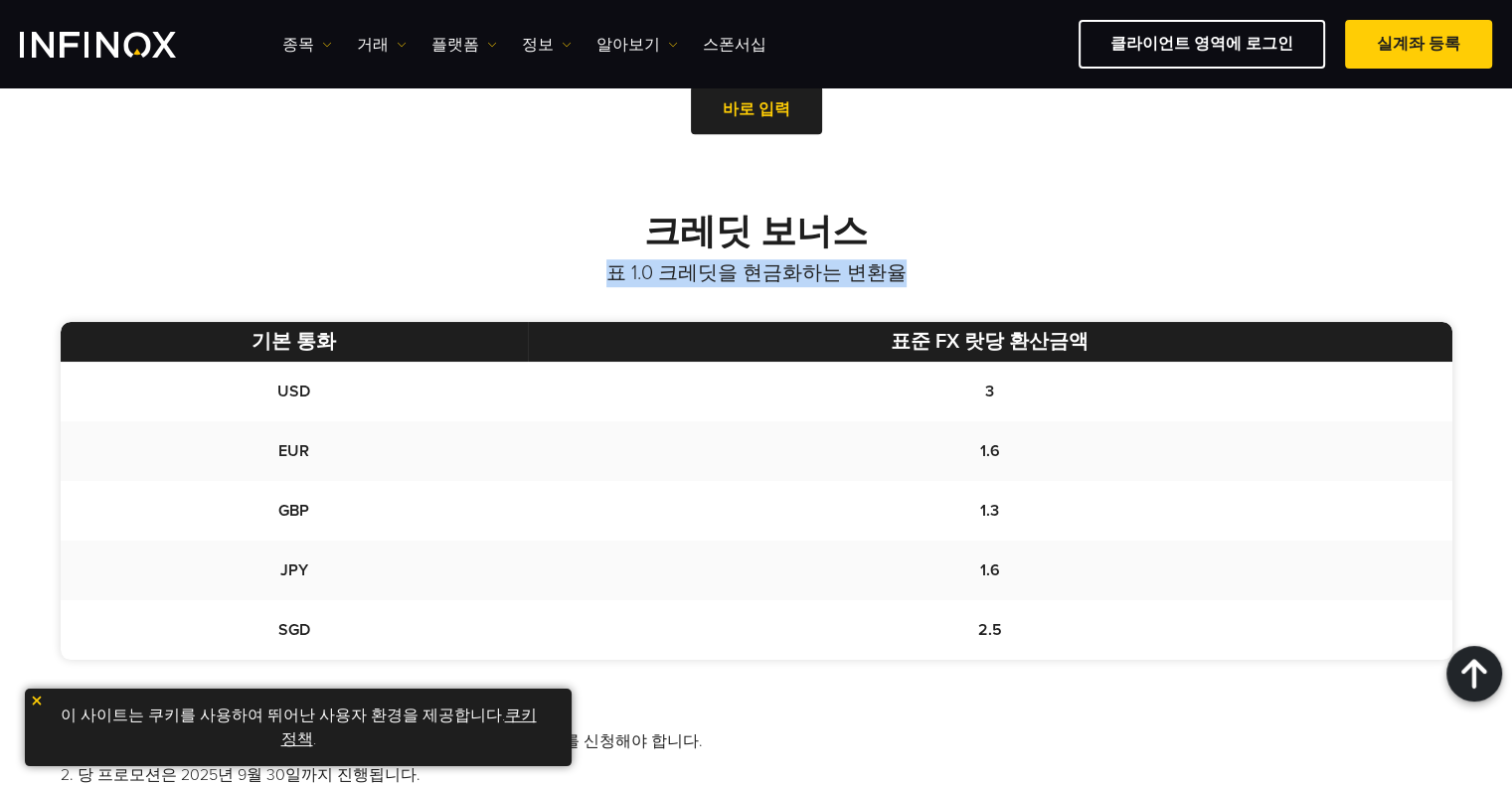 drag, startPoint x: 1041, startPoint y: 268, endPoint x: 523, endPoint y: 274, distance: 518.03475 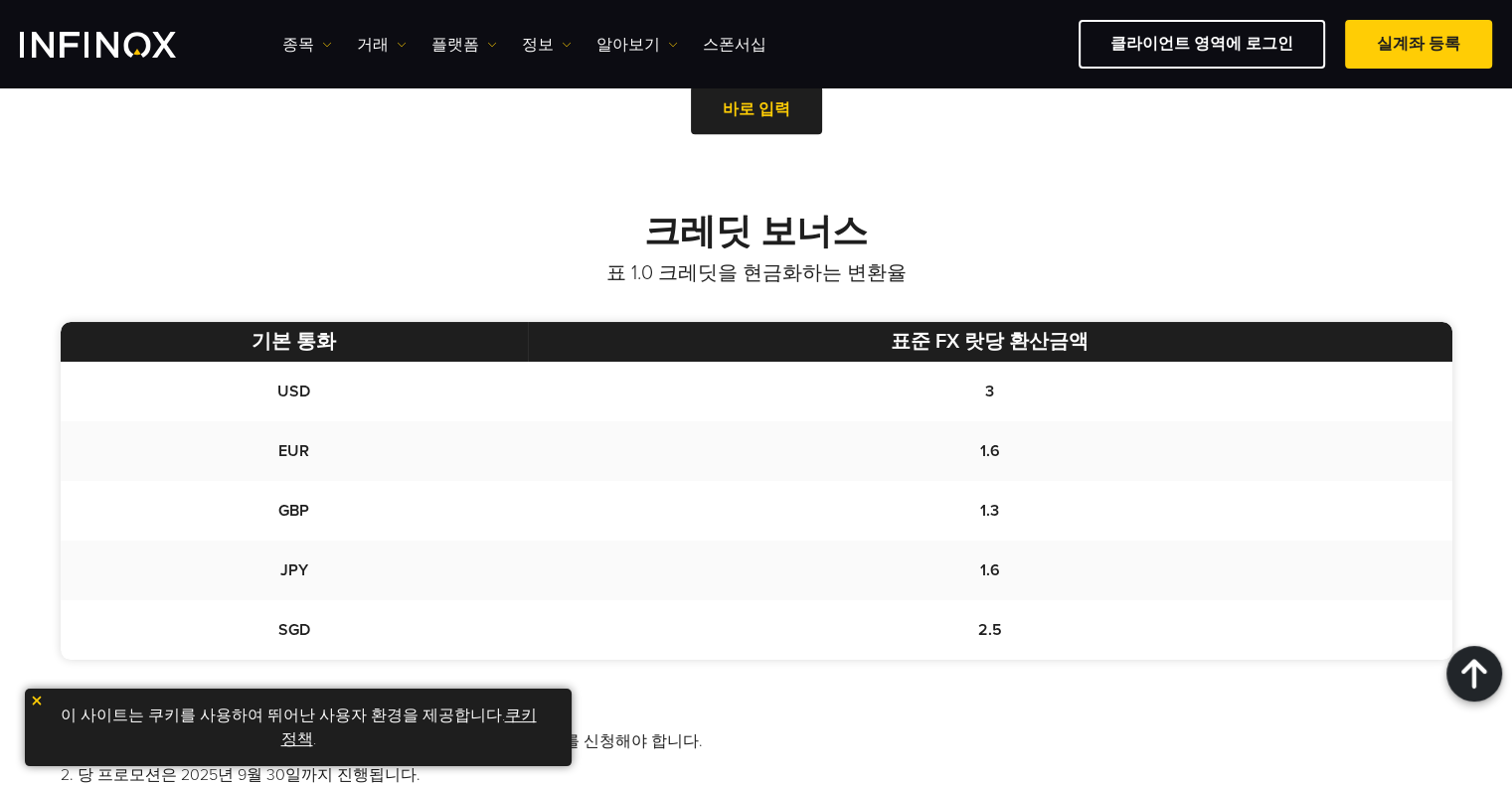 scroll, scrollTop: 0, scrollLeft: 0, axis: both 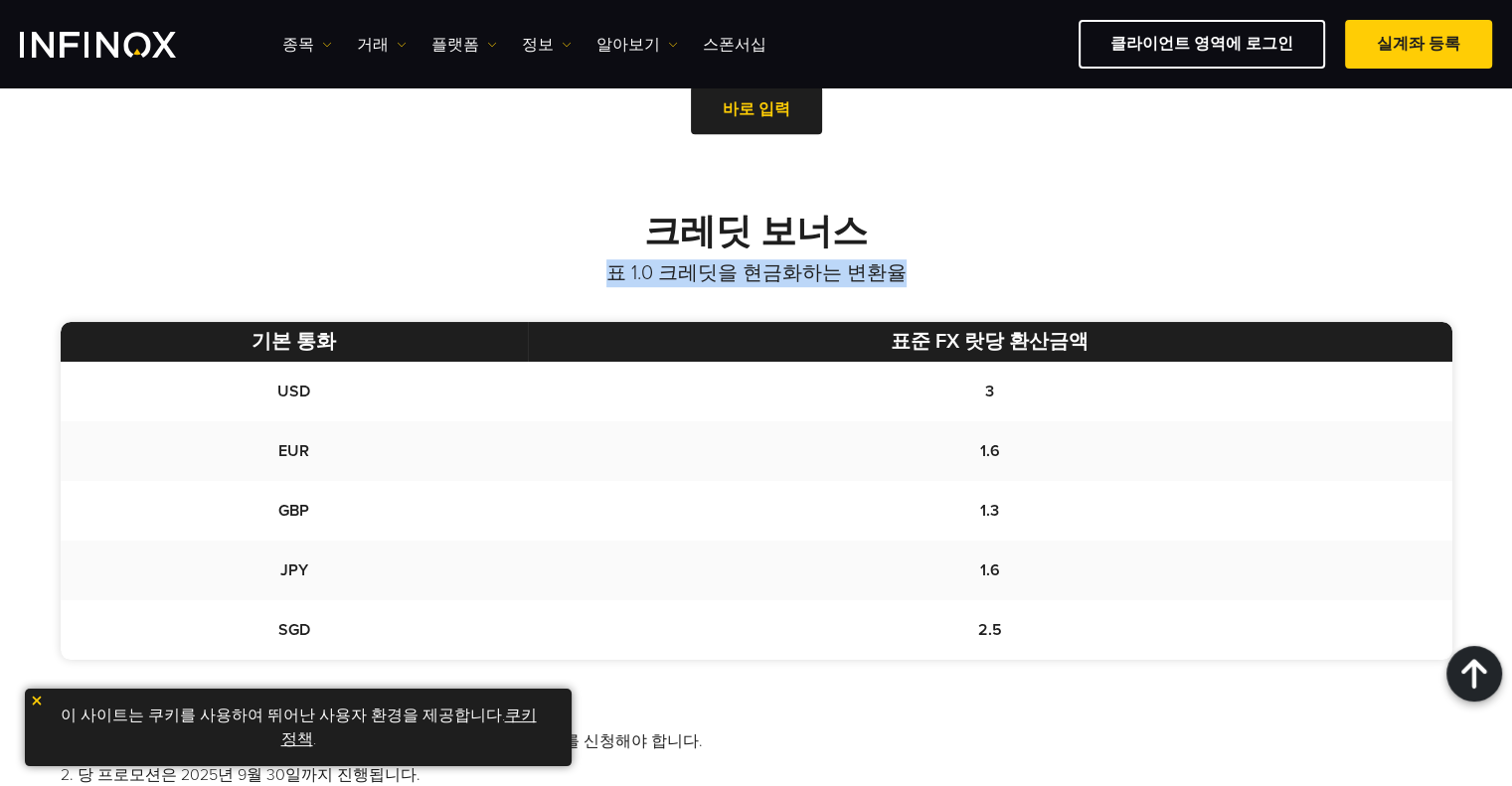 drag, startPoint x: 498, startPoint y: 265, endPoint x: 1096, endPoint y: 268, distance: 598.00753 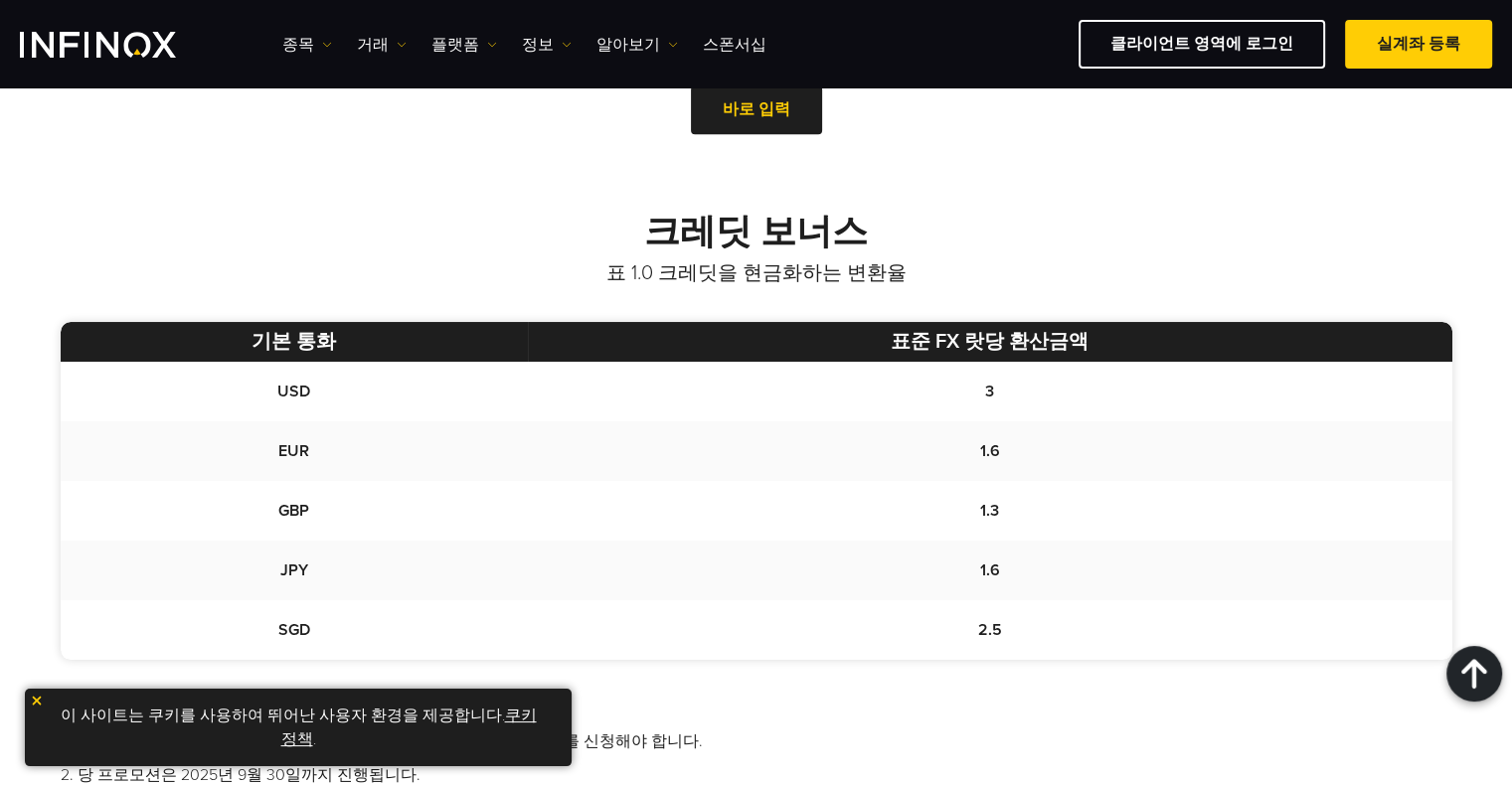 scroll, scrollTop: 0, scrollLeft: 0, axis: both 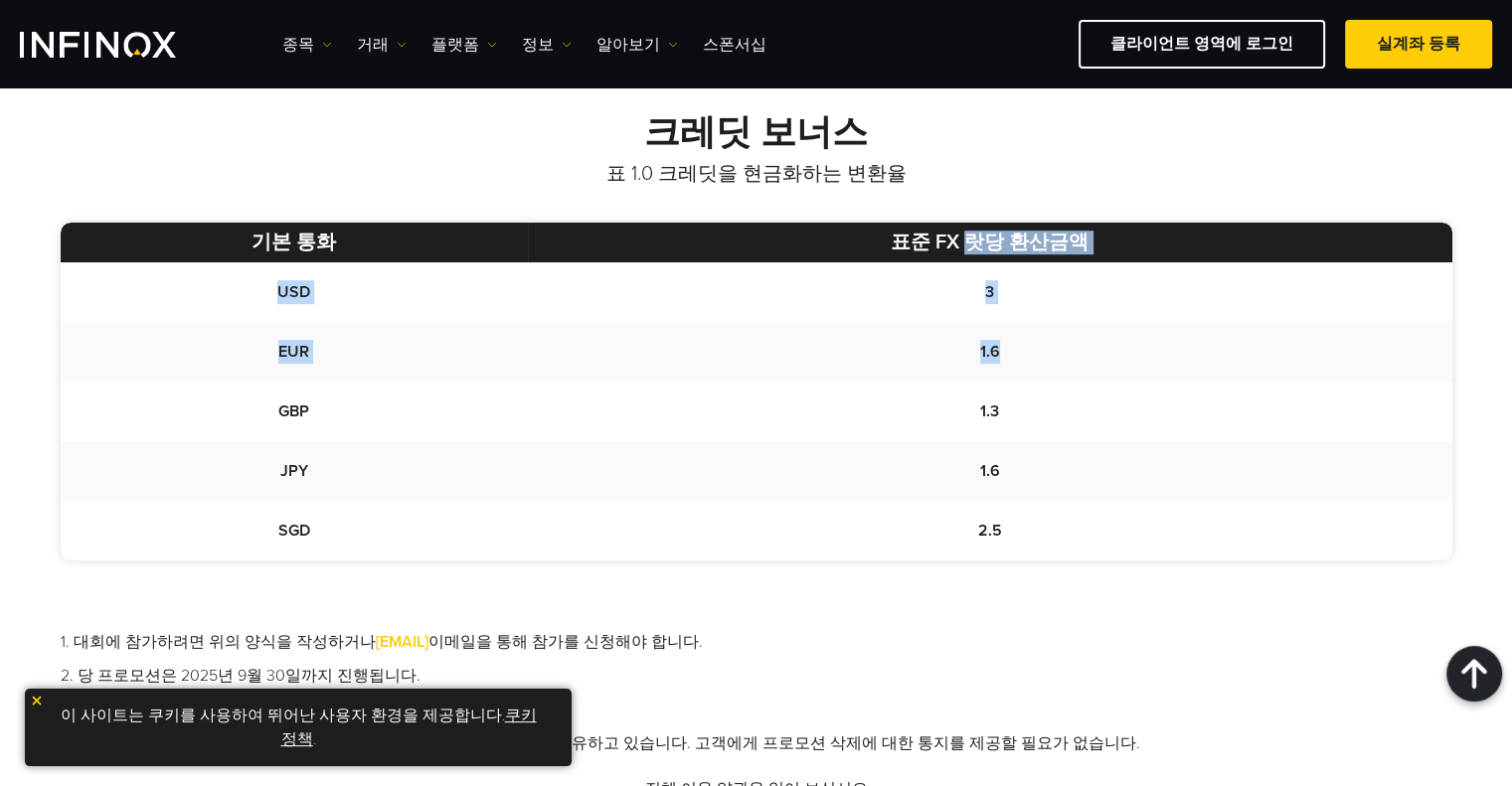drag, startPoint x: 978, startPoint y: 234, endPoint x: 1086, endPoint y: 368, distance: 172.10462 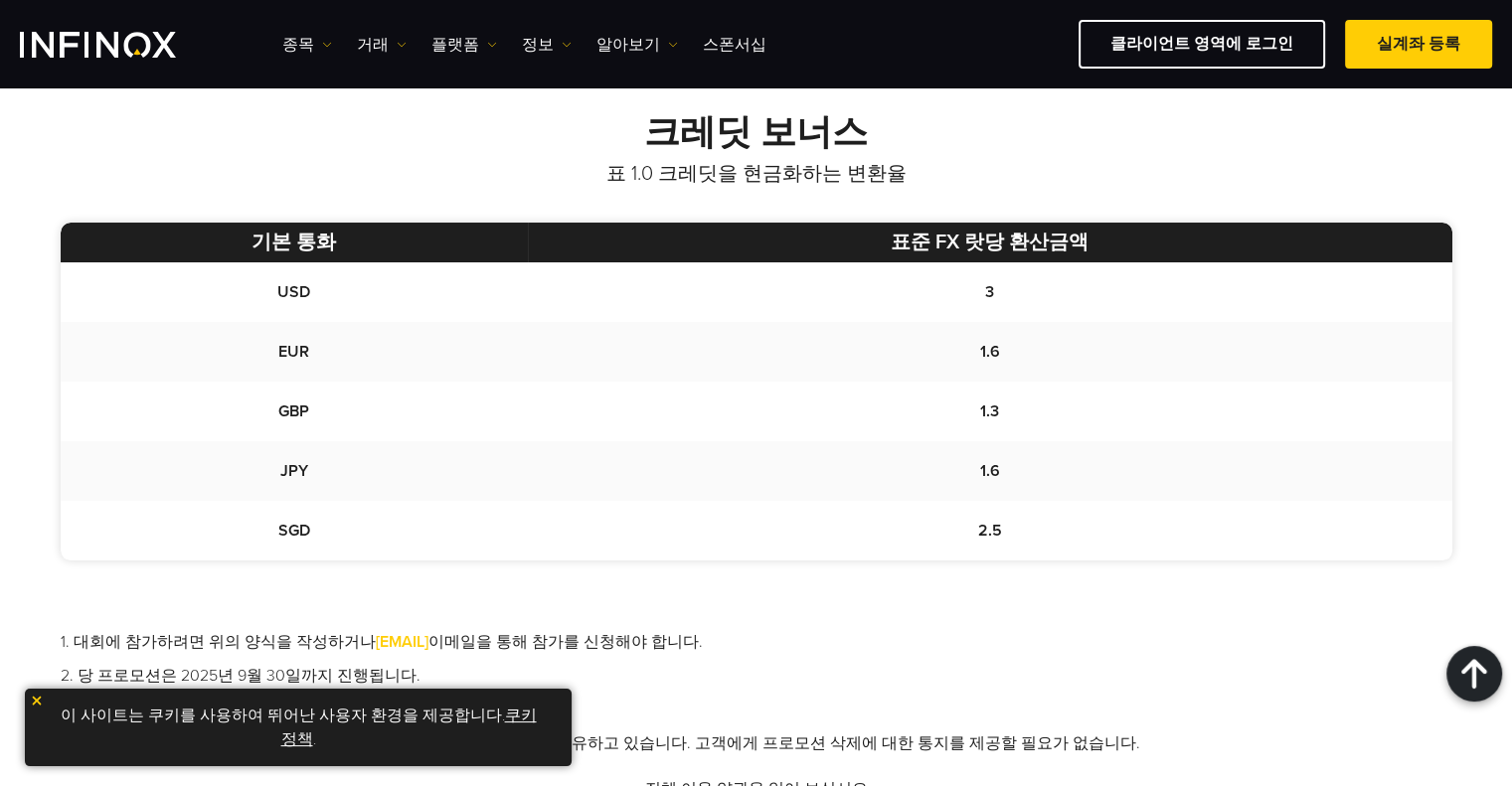 click on "1.6" at bounding box center [989, 292] 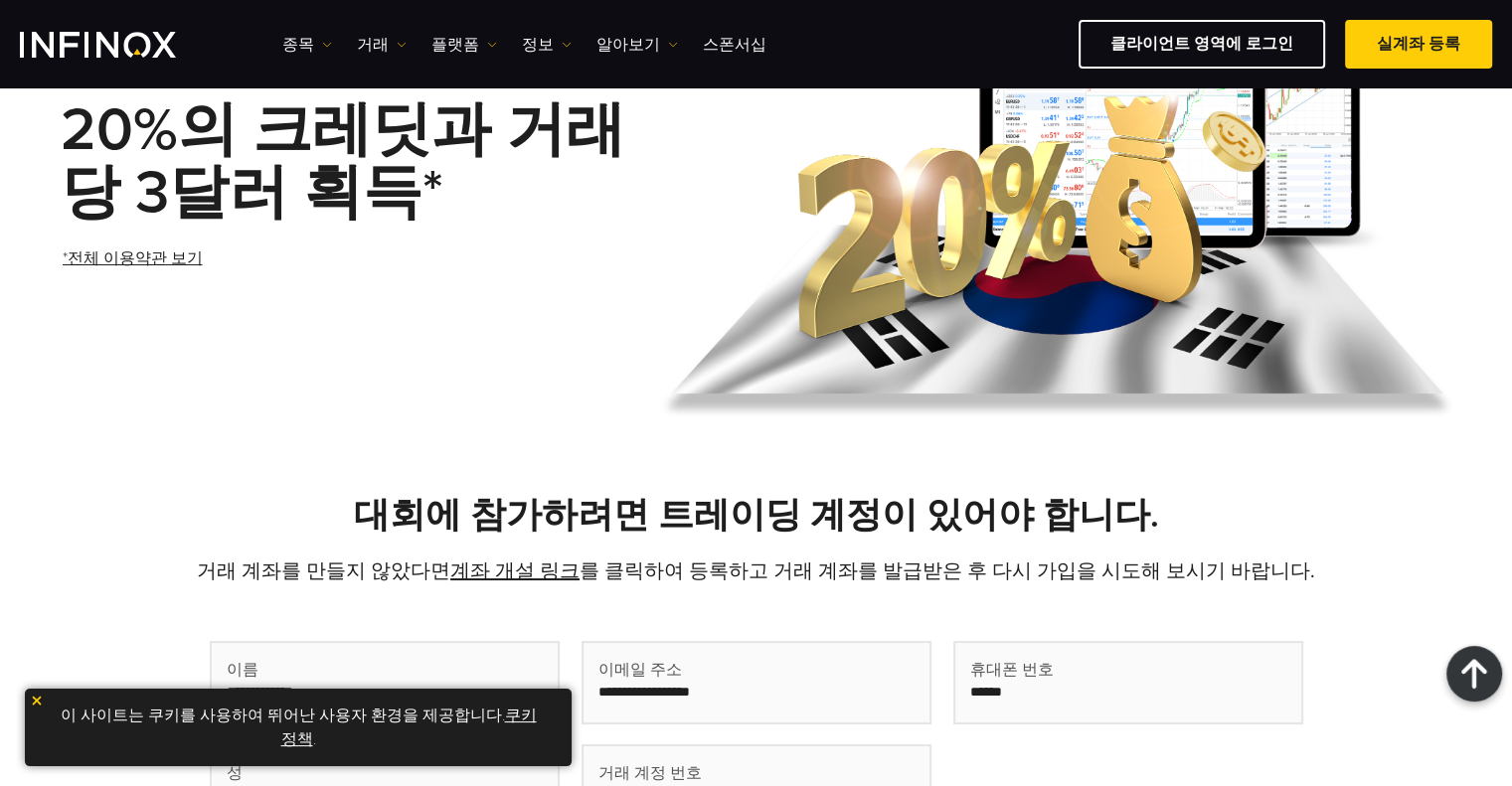 scroll, scrollTop: 0, scrollLeft: 0, axis: both 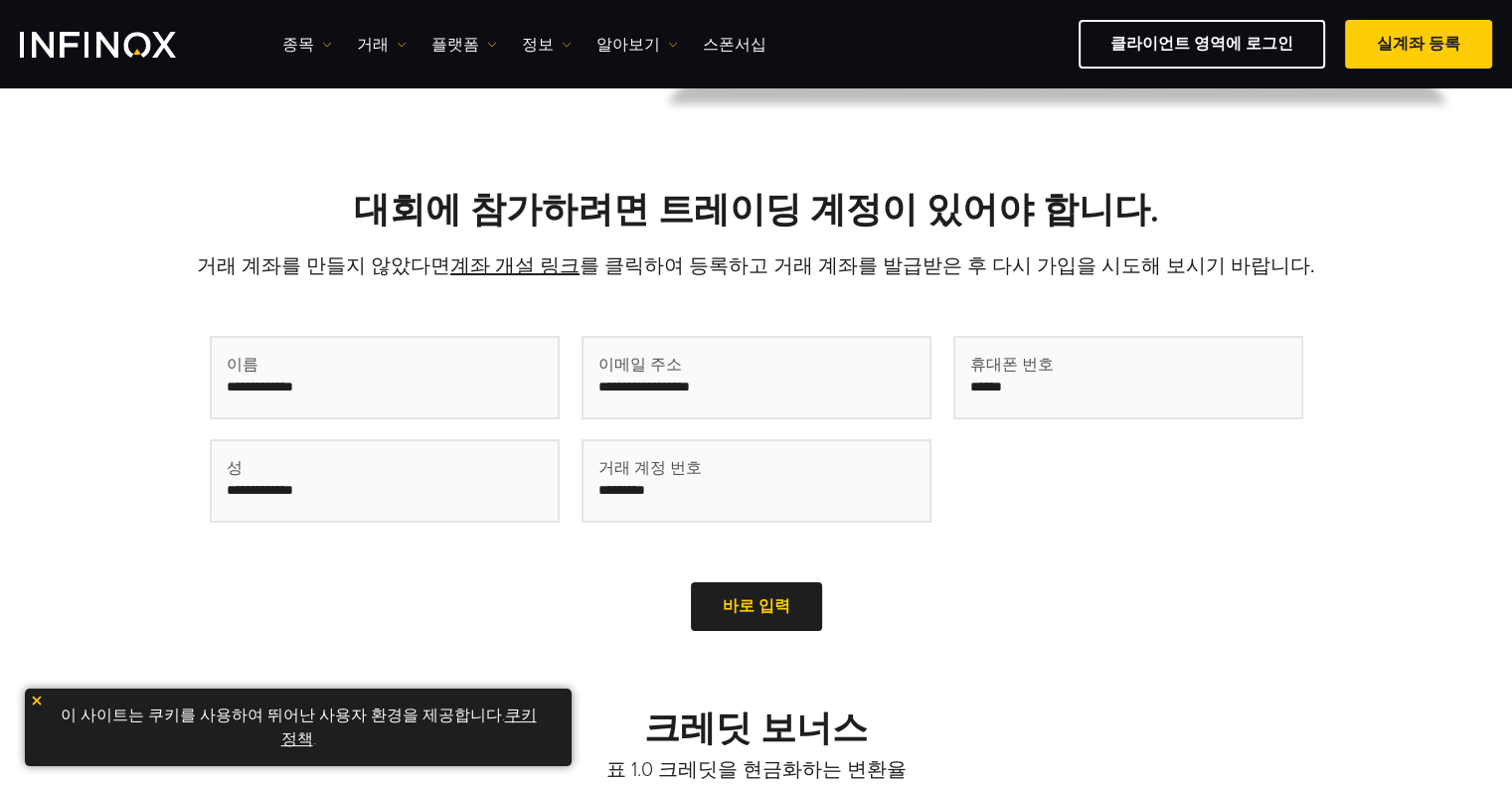click at bounding box center [385, 378] 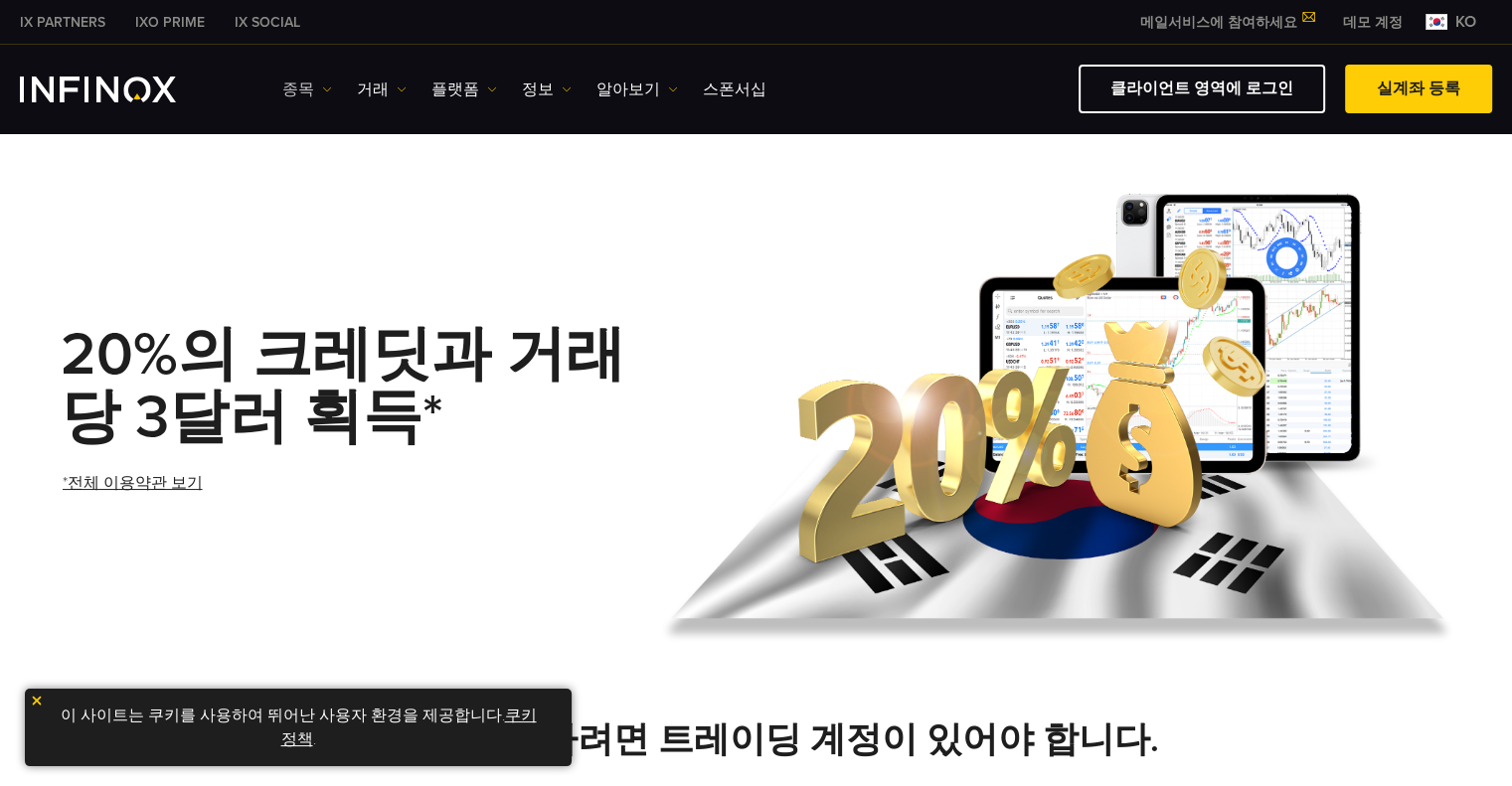 click at bounding box center (327, 89) 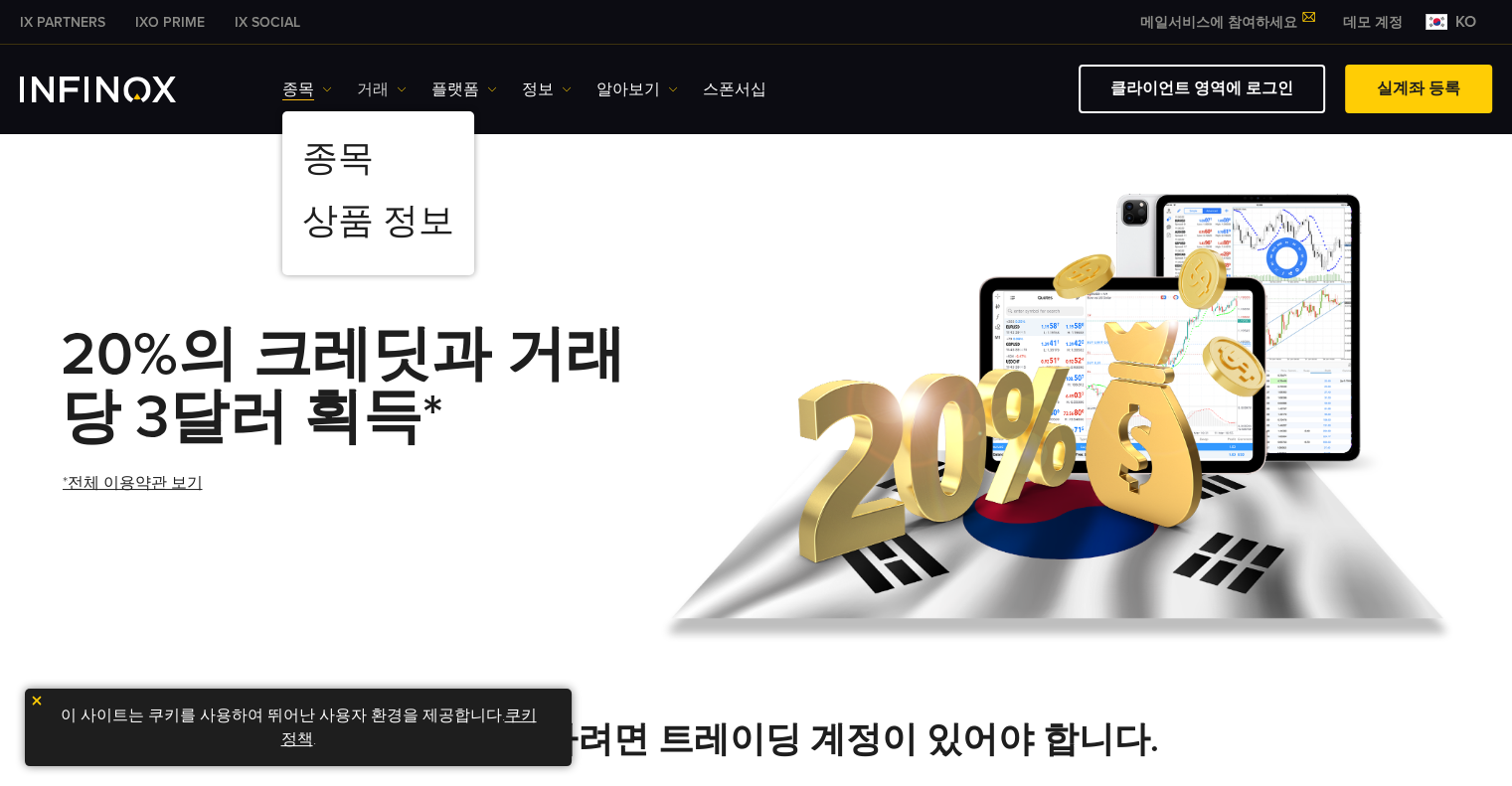 click on "거래" at bounding box center [307, 89] 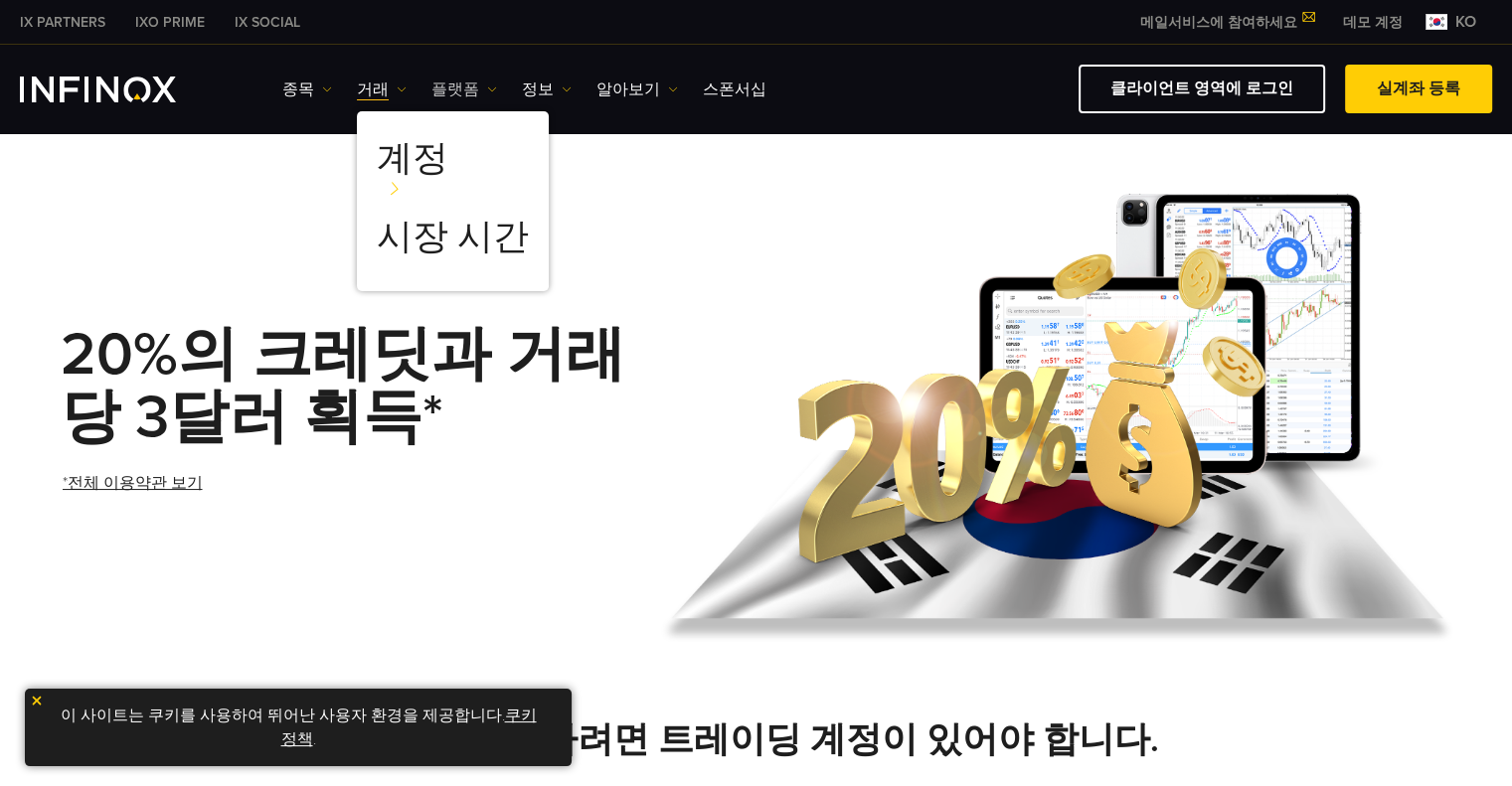 click on "플랫폼" at bounding box center (307, 89) 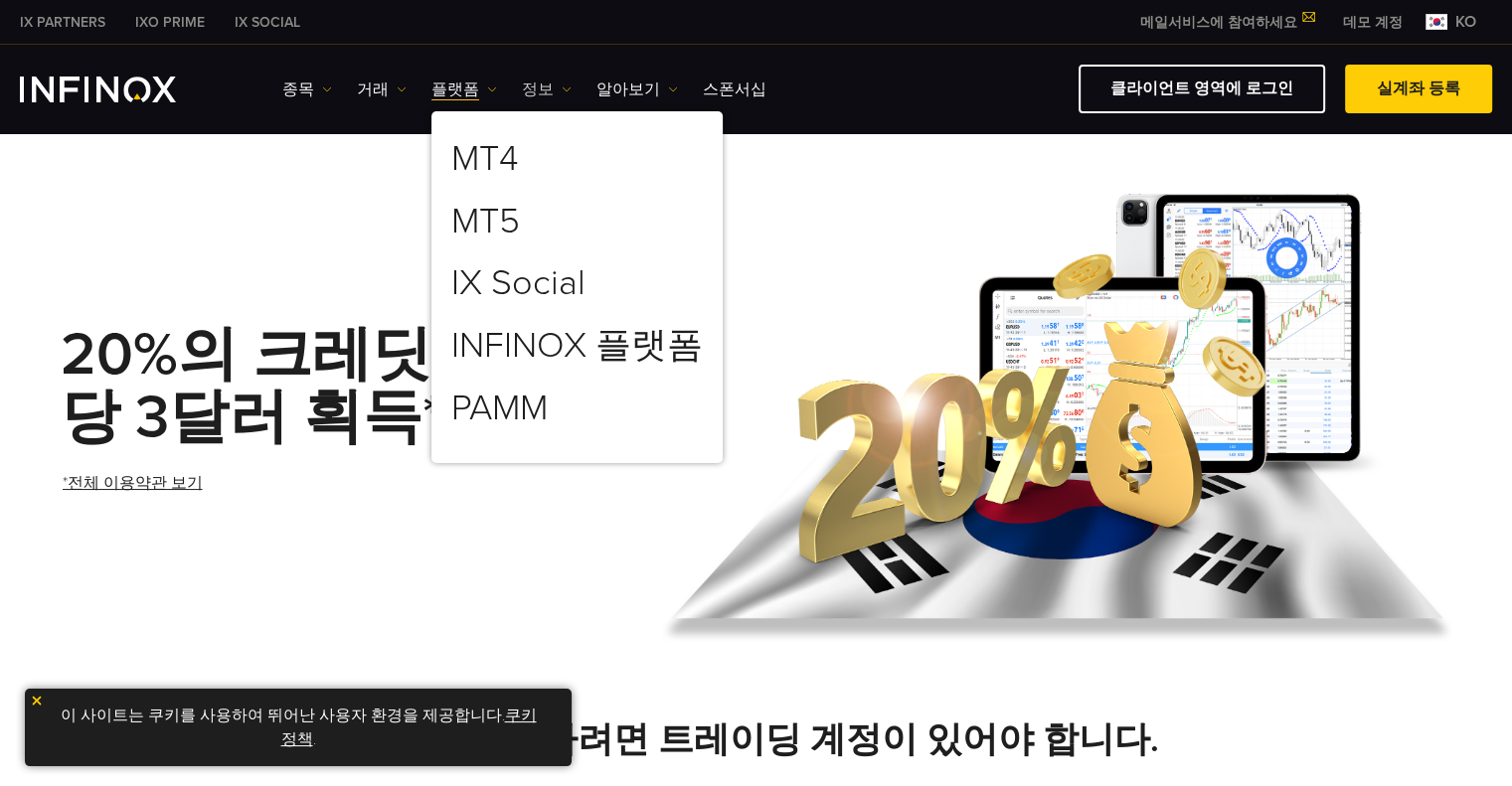 click on "정보" at bounding box center (307, 89) 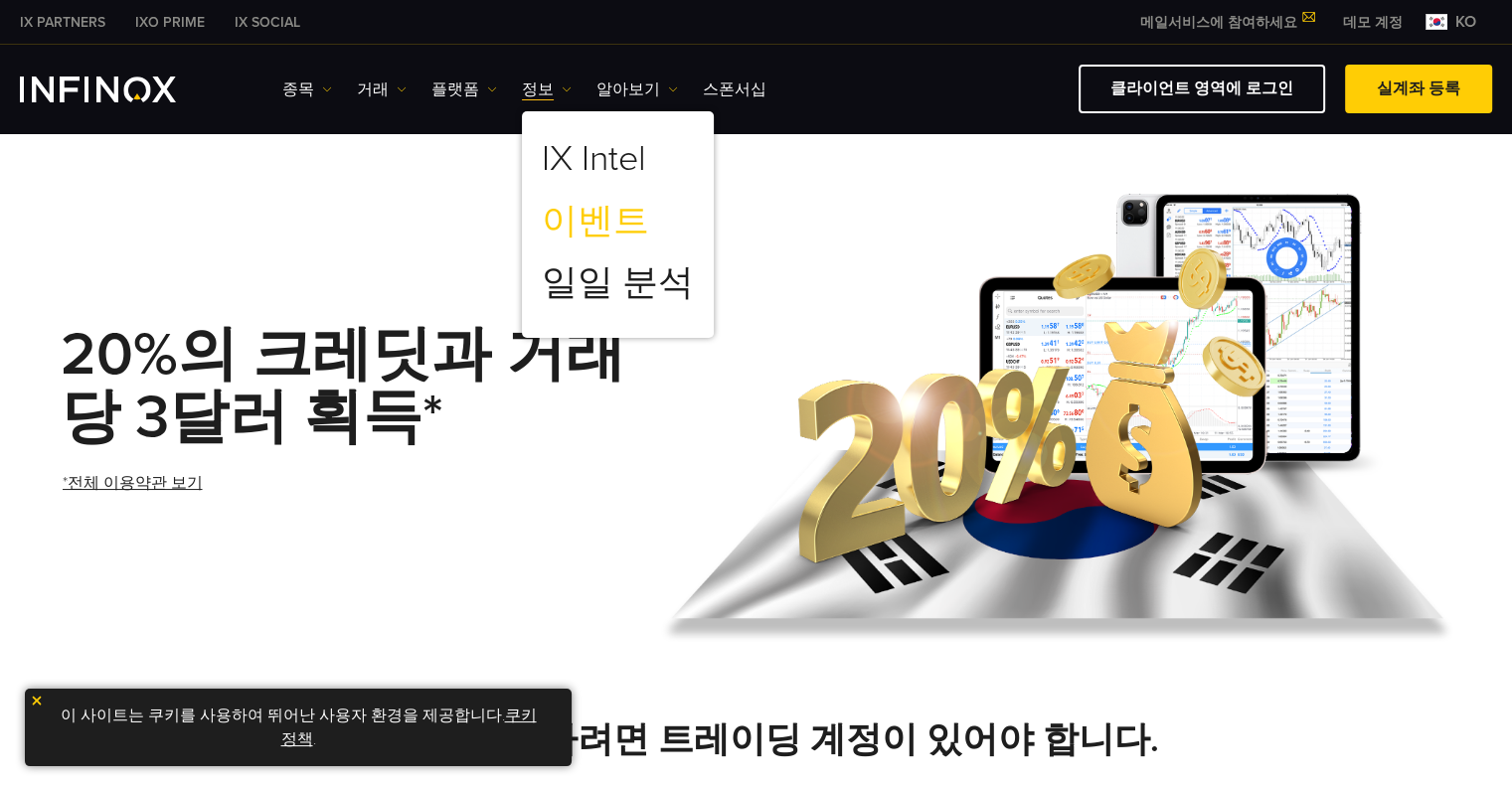 click on "이벤트" at bounding box center [595, 222] 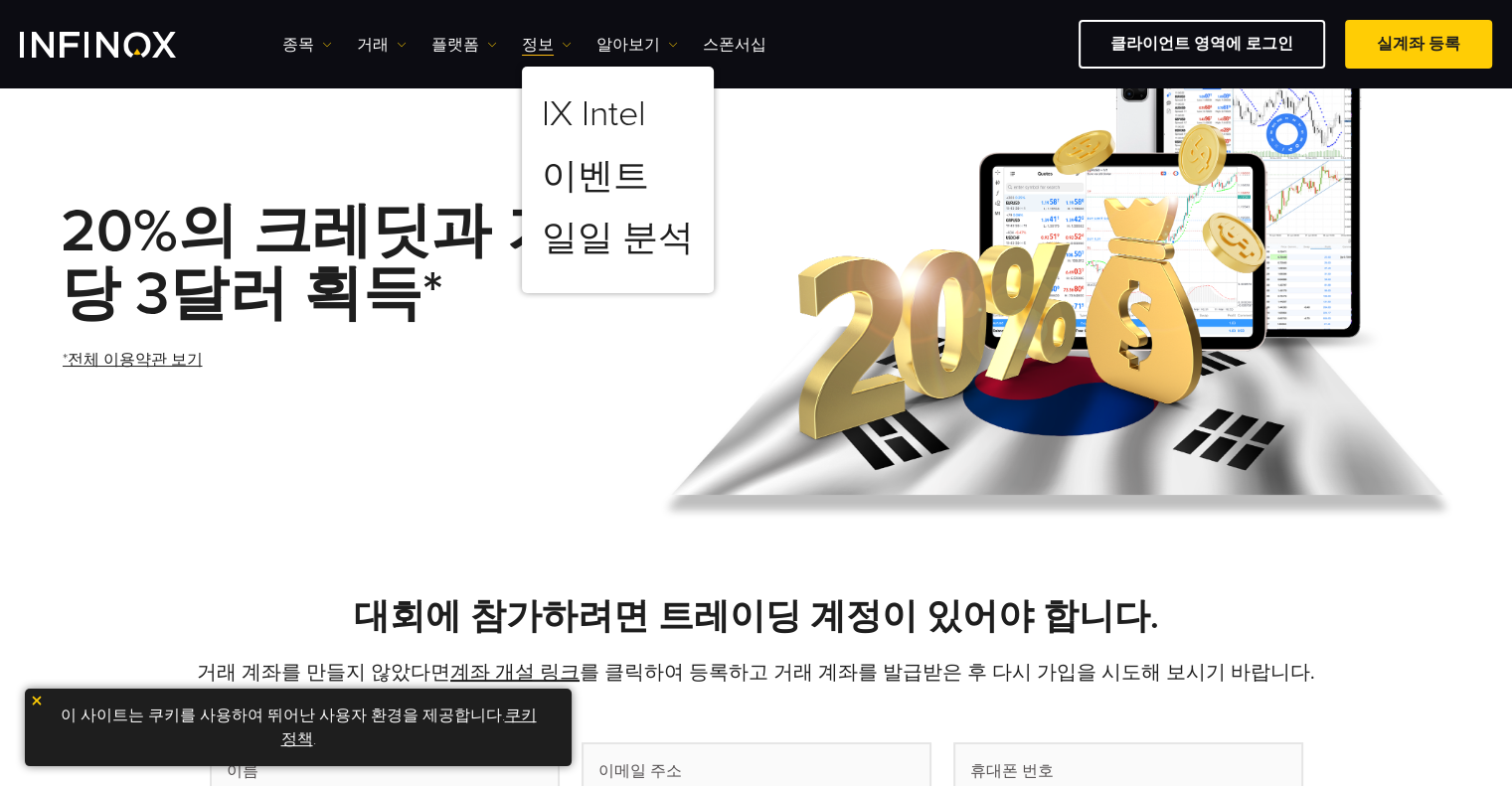 click on "대회에 참가하려면 트레이딩 계정이 있어야 합니다." at bounding box center [756, 616] 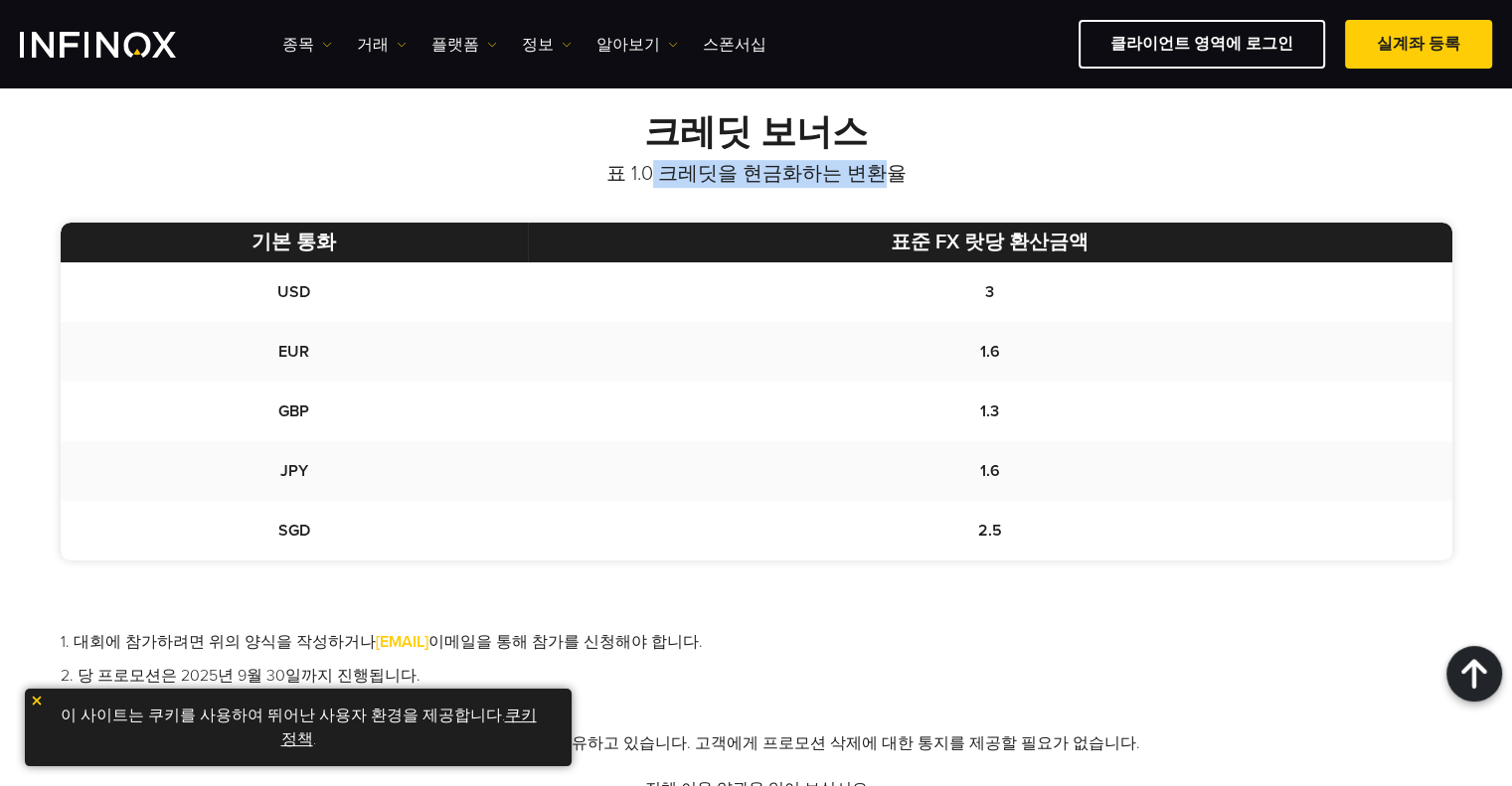 drag, startPoint x: 659, startPoint y: 178, endPoint x: 929, endPoint y: 181, distance: 270.01667 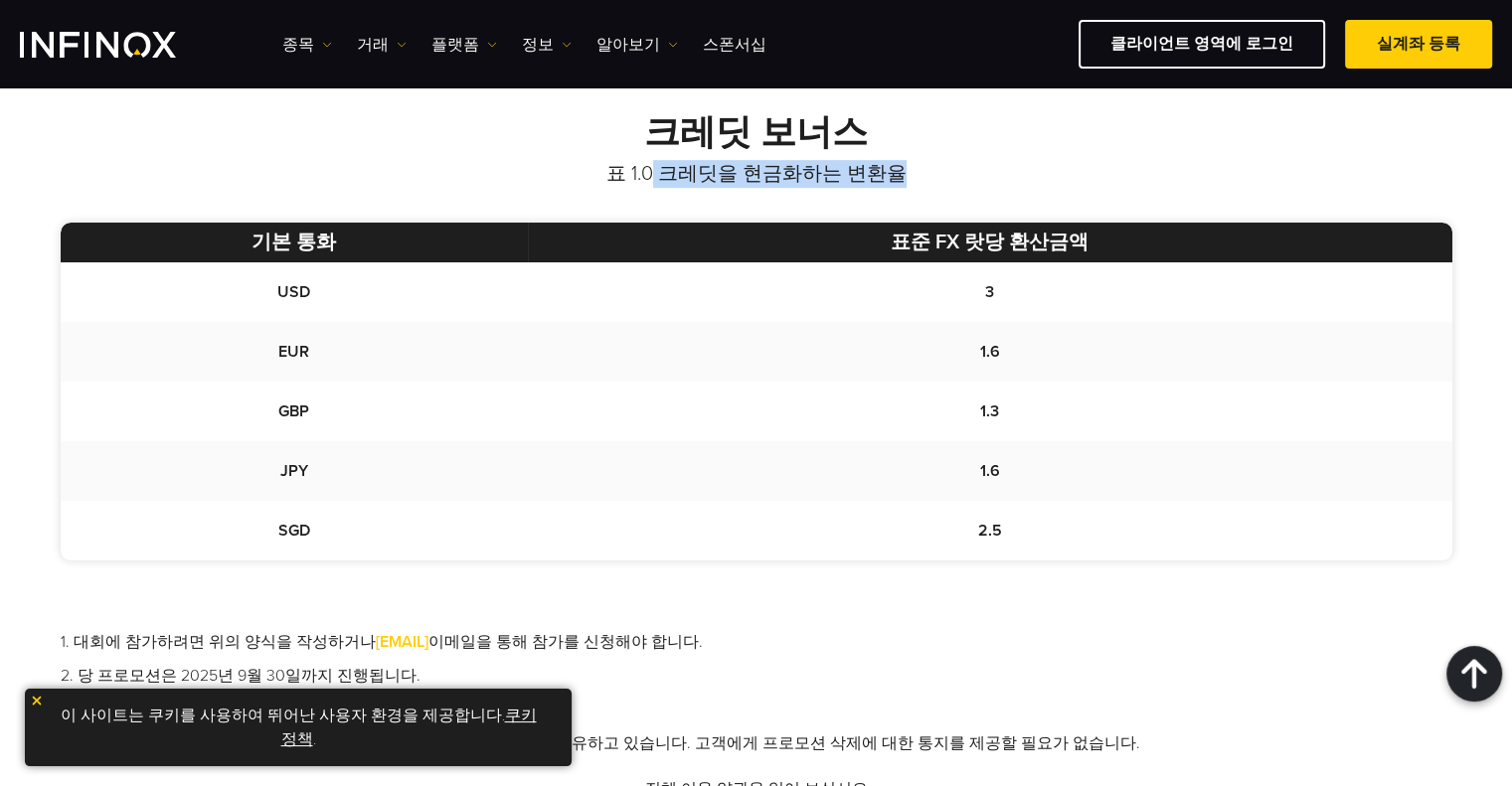 click on "표 1.0 크레딧을 현금화하는 변환율" at bounding box center (756, 174) 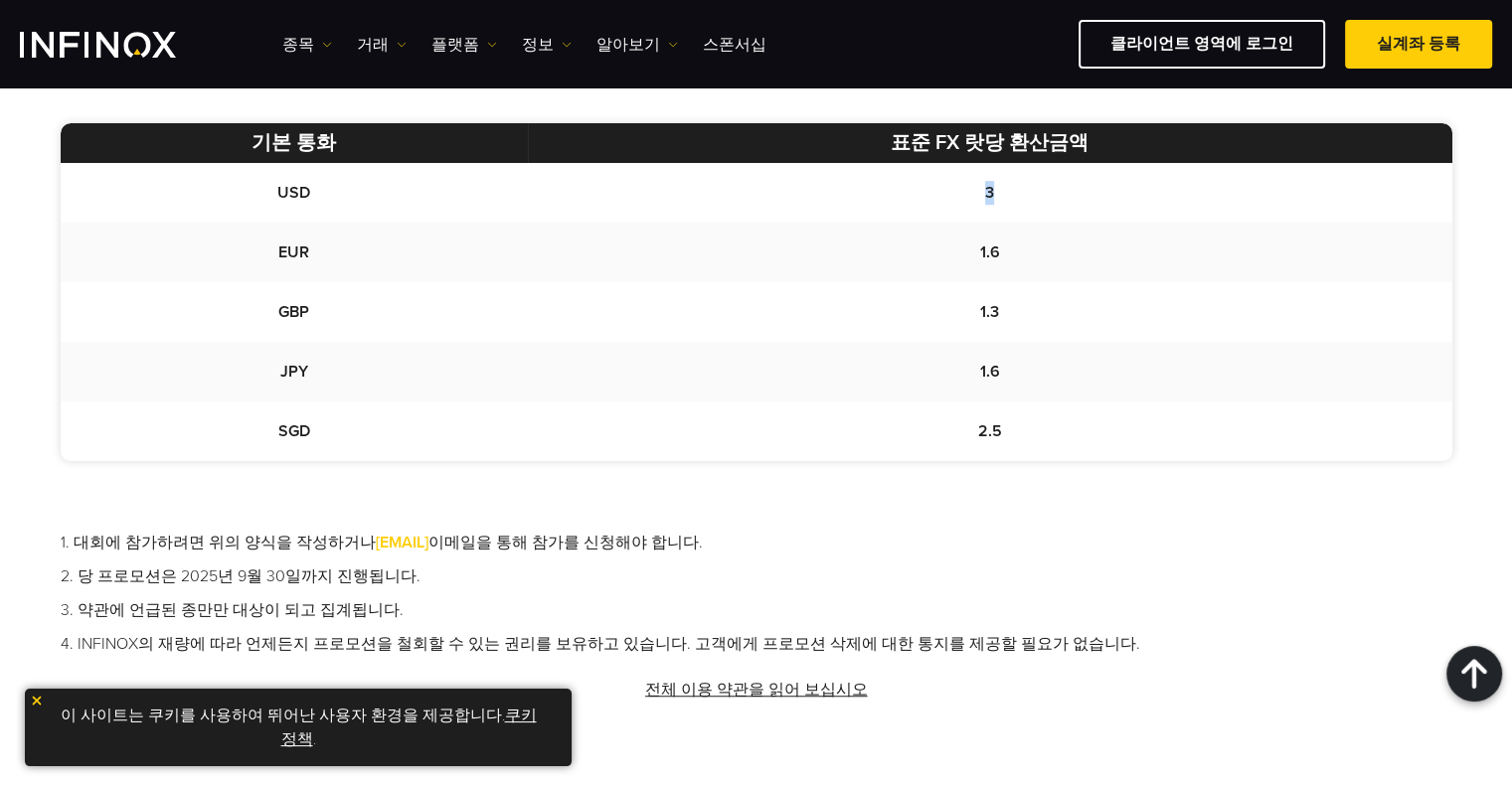 drag, startPoint x: 954, startPoint y: 196, endPoint x: 1089, endPoint y: 190, distance: 135.13327 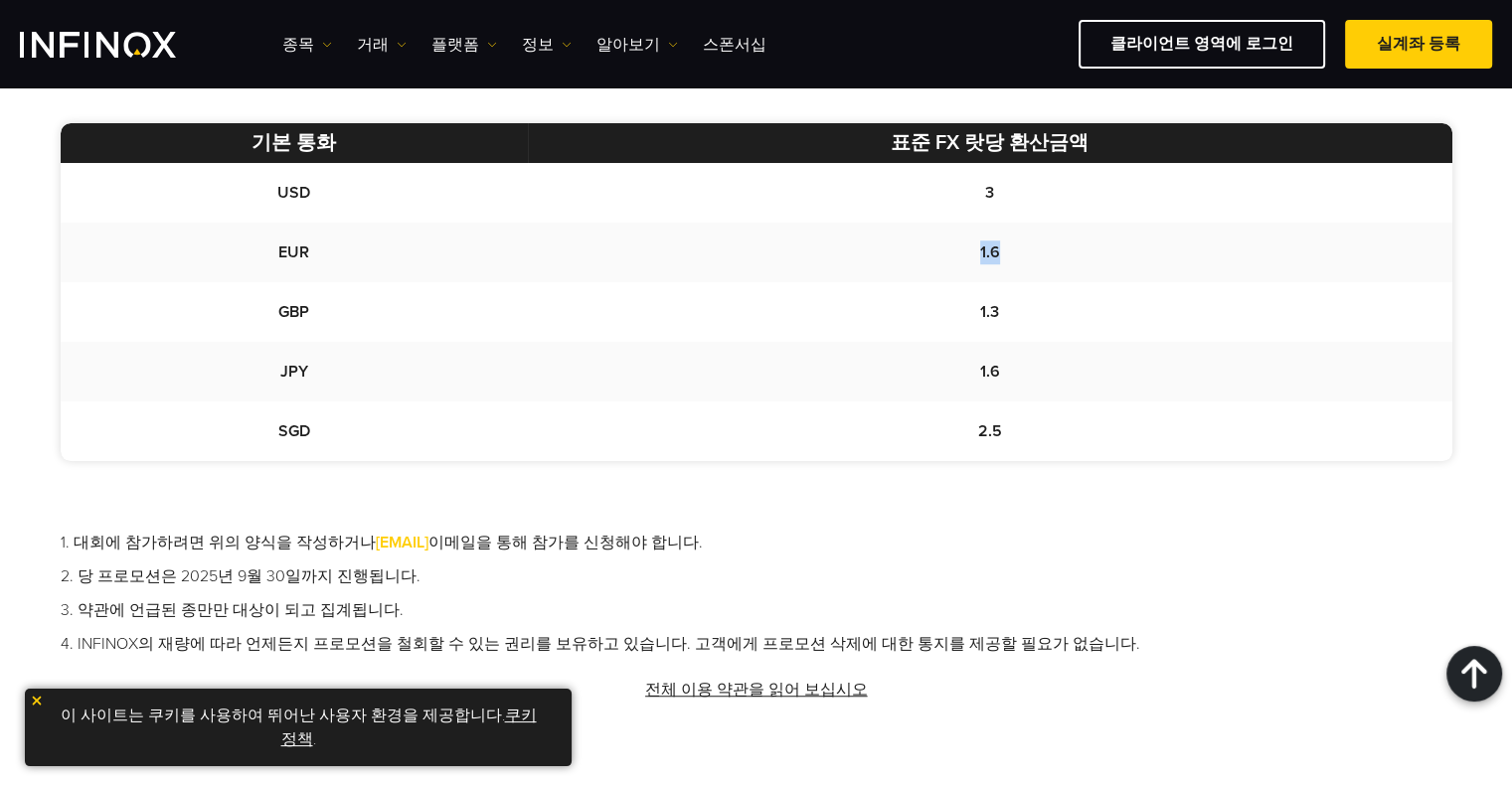 drag, startPoint x: 1101, startPoint y: 272, endPoint x: 820, endPoint y: 285, distance: 281.30055 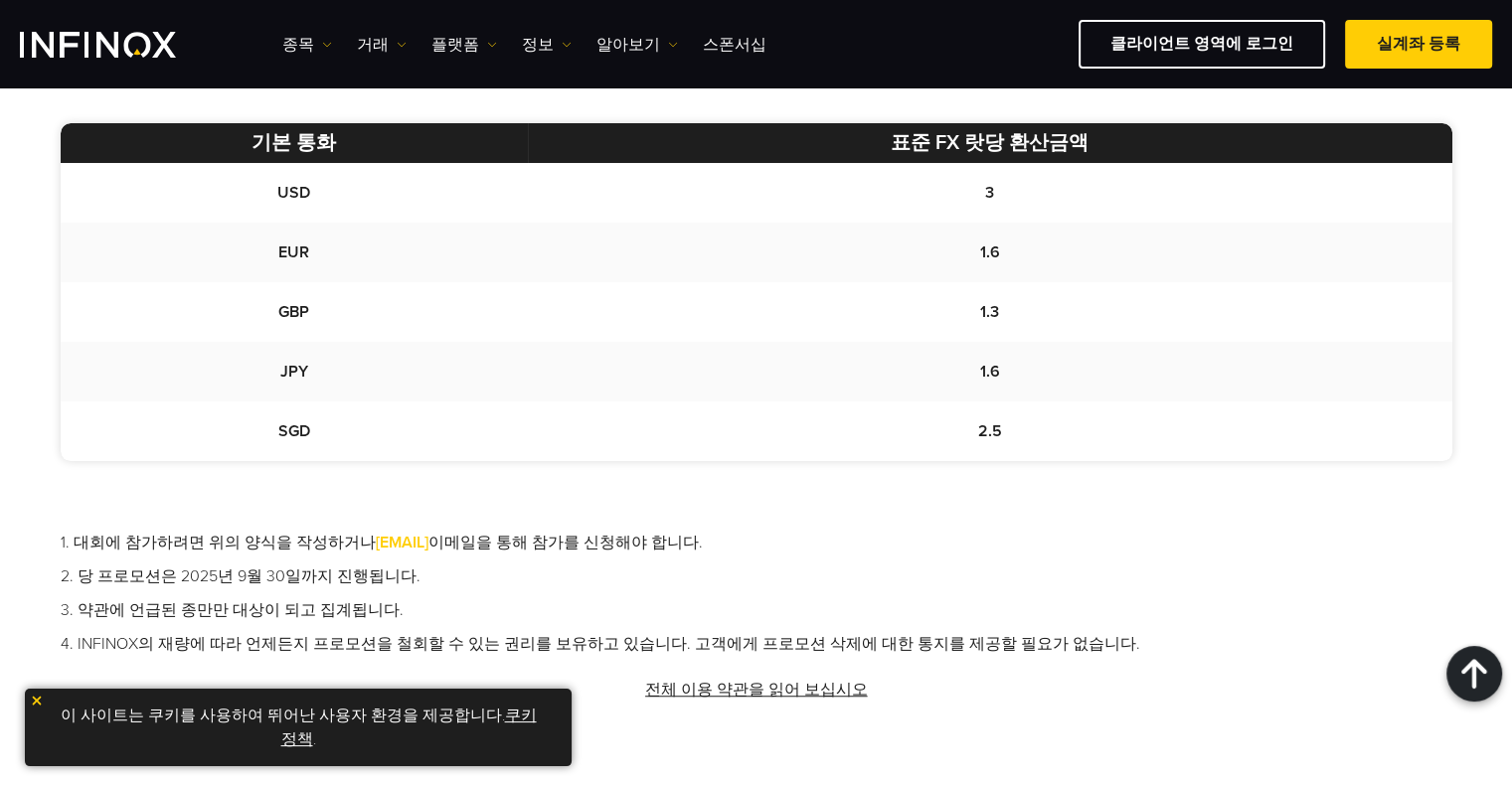 click on "1.3" at bounding box center (989, 193) 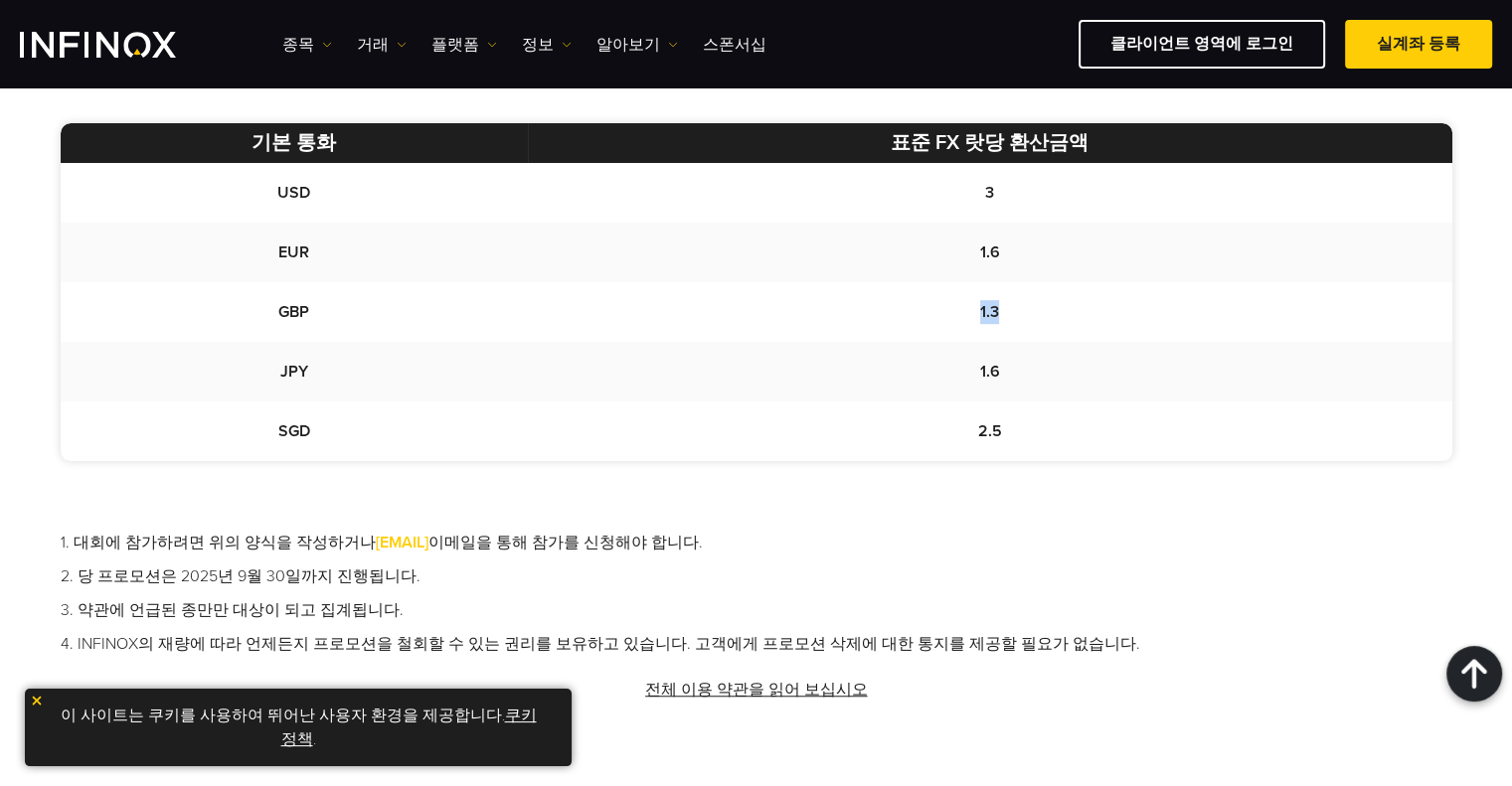 drag, startPoint x: 870, startPoint y: 313, endPoint x: 1050, endPoint y: 308, distance: 180.06943 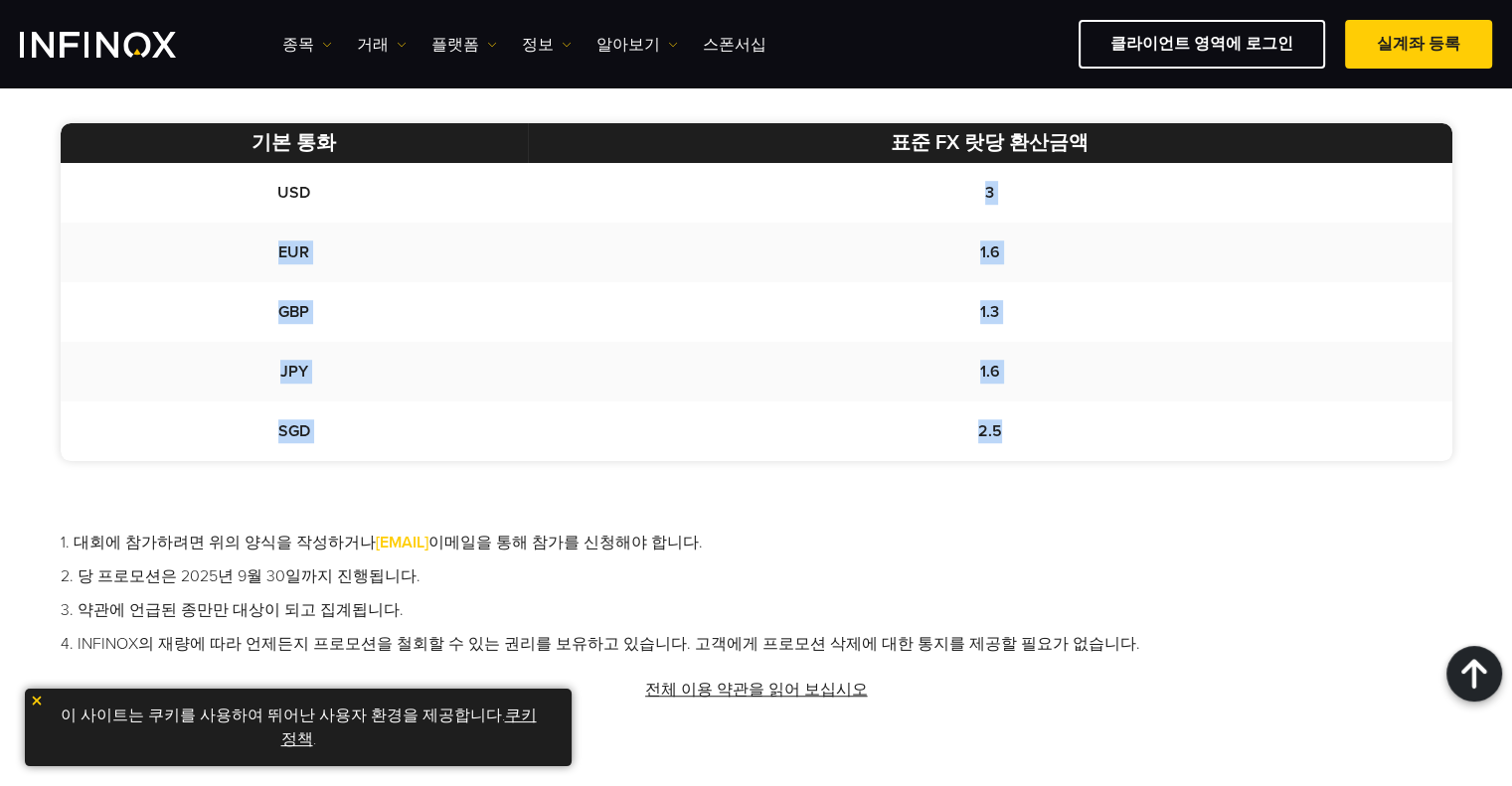 drag, startPoint x: 1165, startPoint y: 440, endPoint x: 792, endPoint y: 191, distance: 448.4752 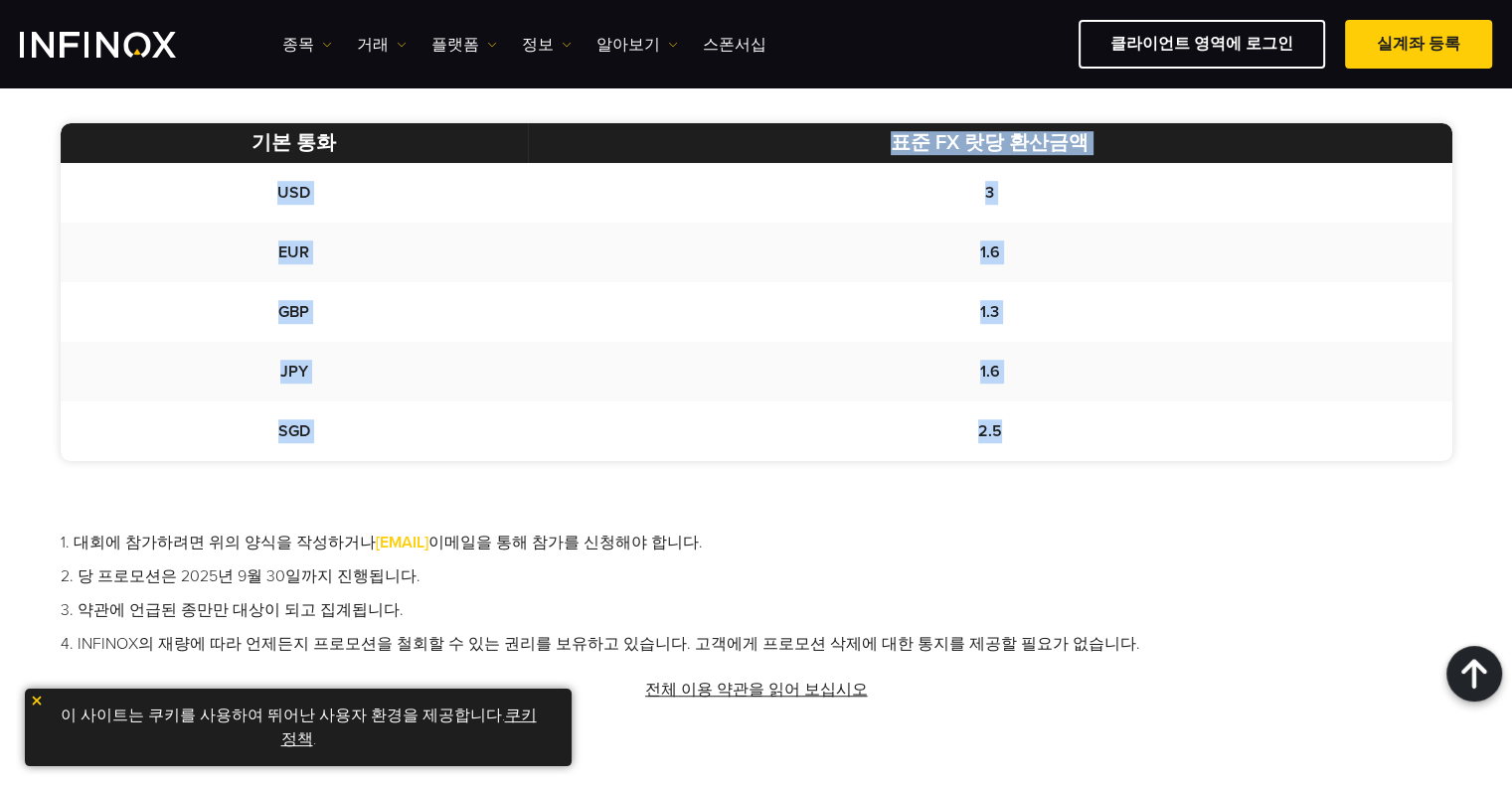 click on "표준 FX 랏당 환산금액" at bounding box center (989, 143) 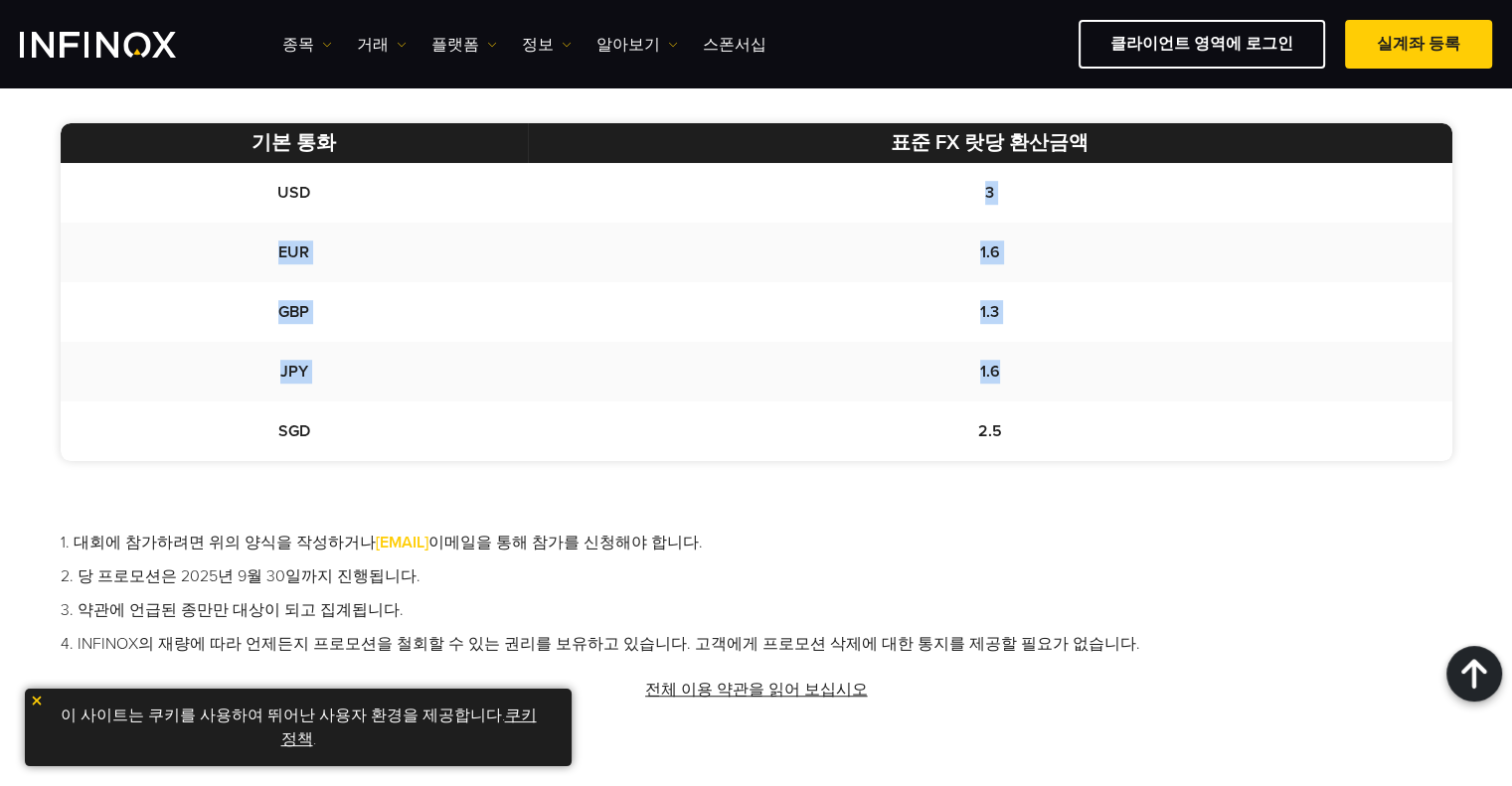 drag, startPoint x: 777, startPoint y: 170, endPoint x: 1217, endPoint y: 486, distance: 541.71579 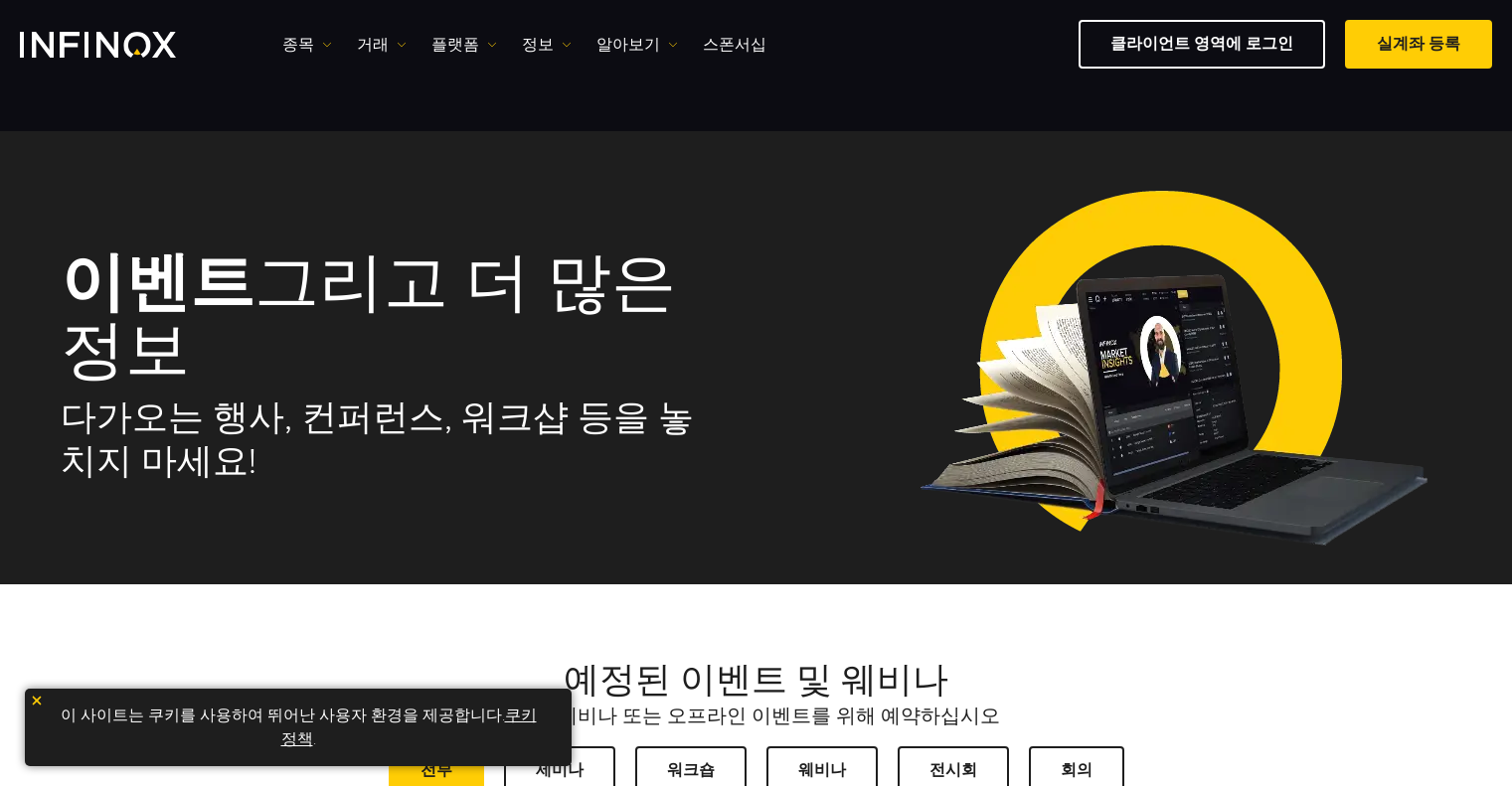 scroll, scrollTop: 497, scrollLeft: 0, axis: vertical 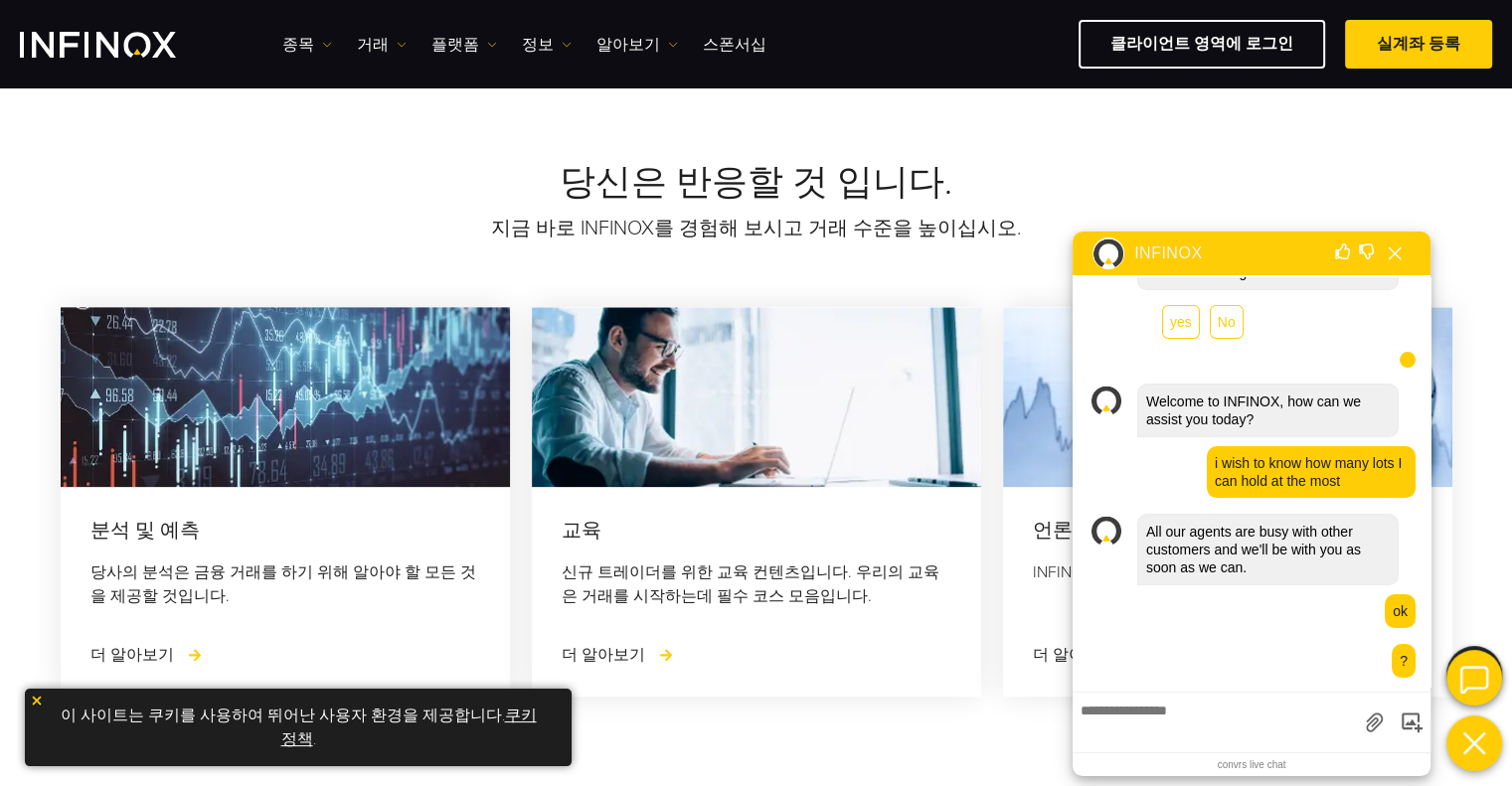 click at bounding box center [1395, 253] 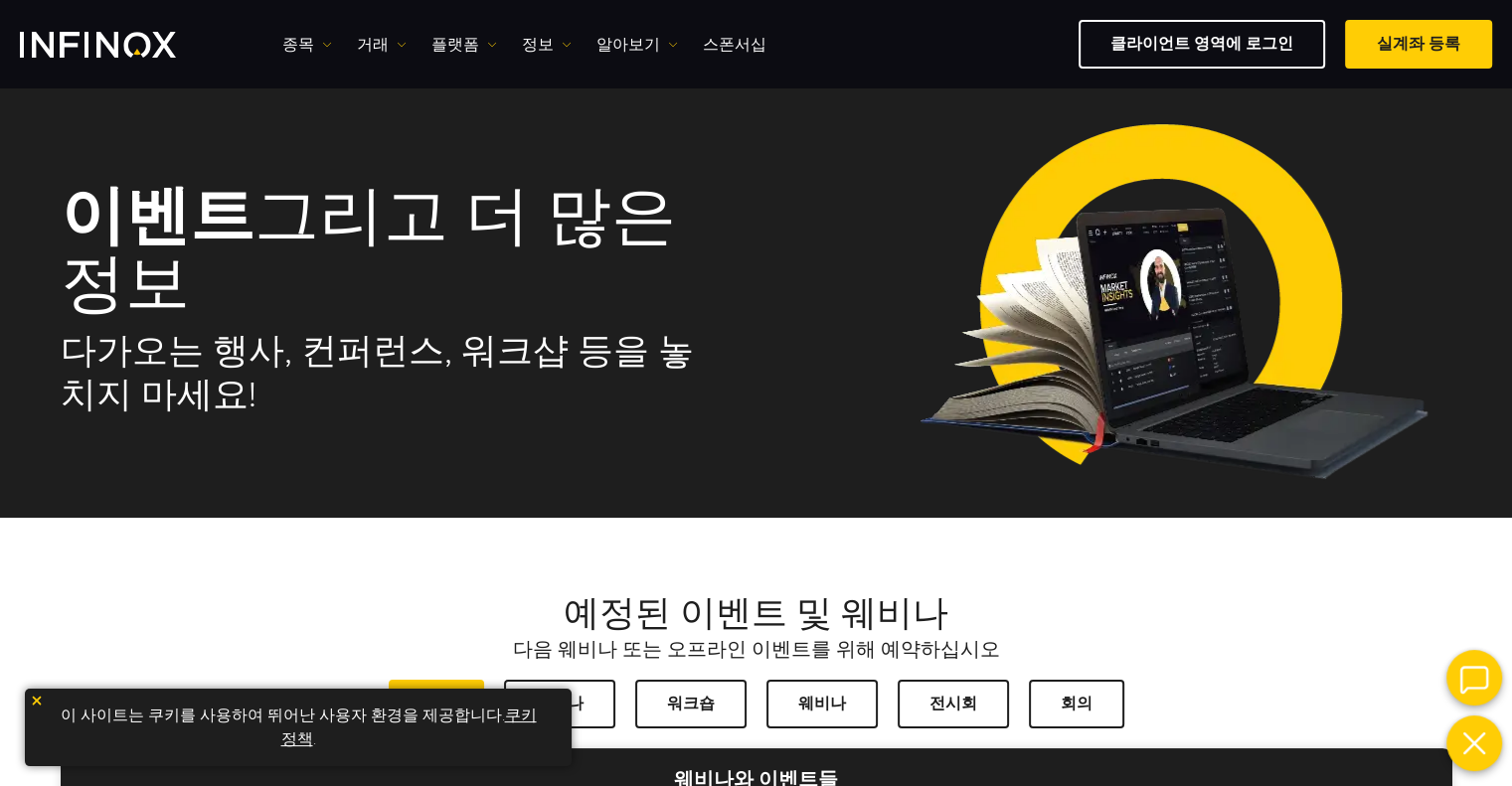 scroll, scrollTop: 0, scrollLeft: 0, axis: both 